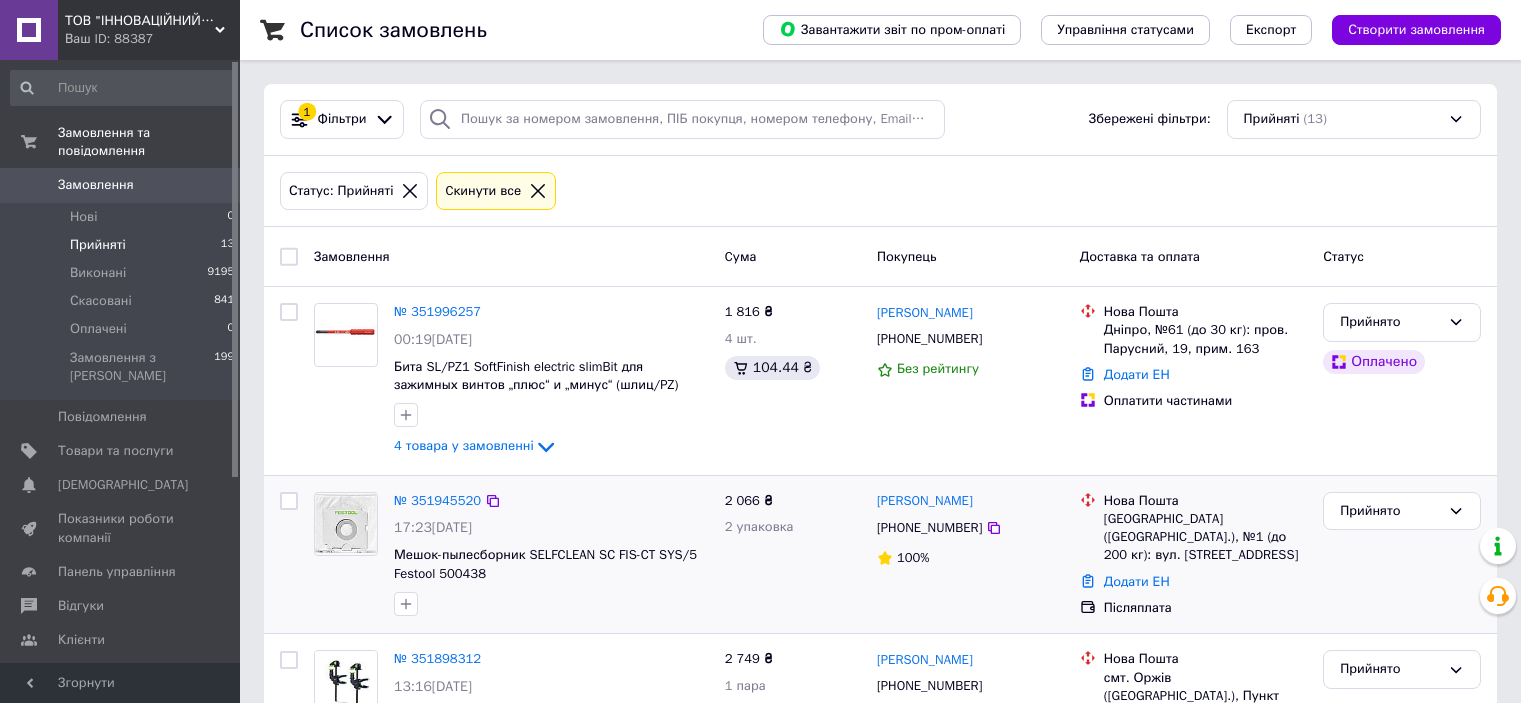 scroll, scrollTop: 0, scrollLeft: 0, axis: both 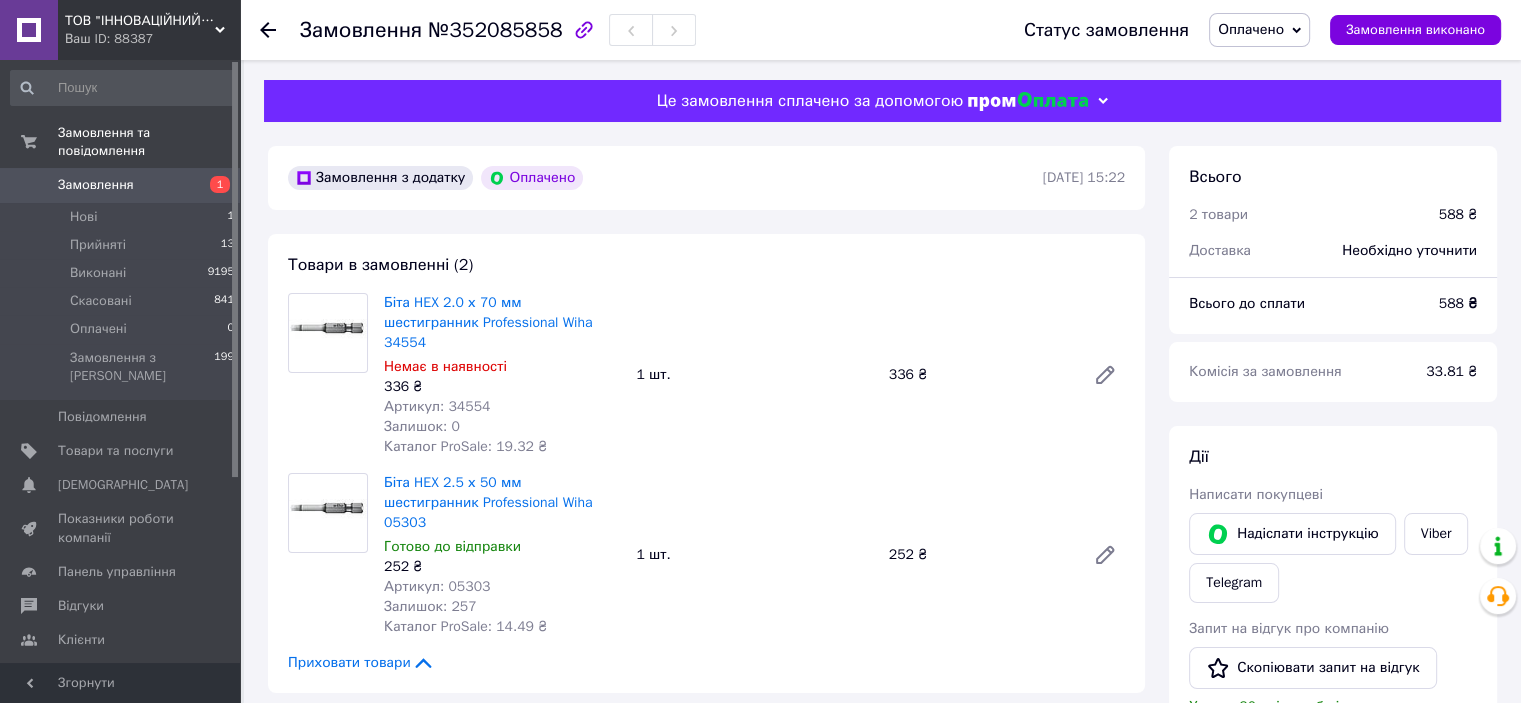 click on "Оплачено" at bounding box center [1259, 30] 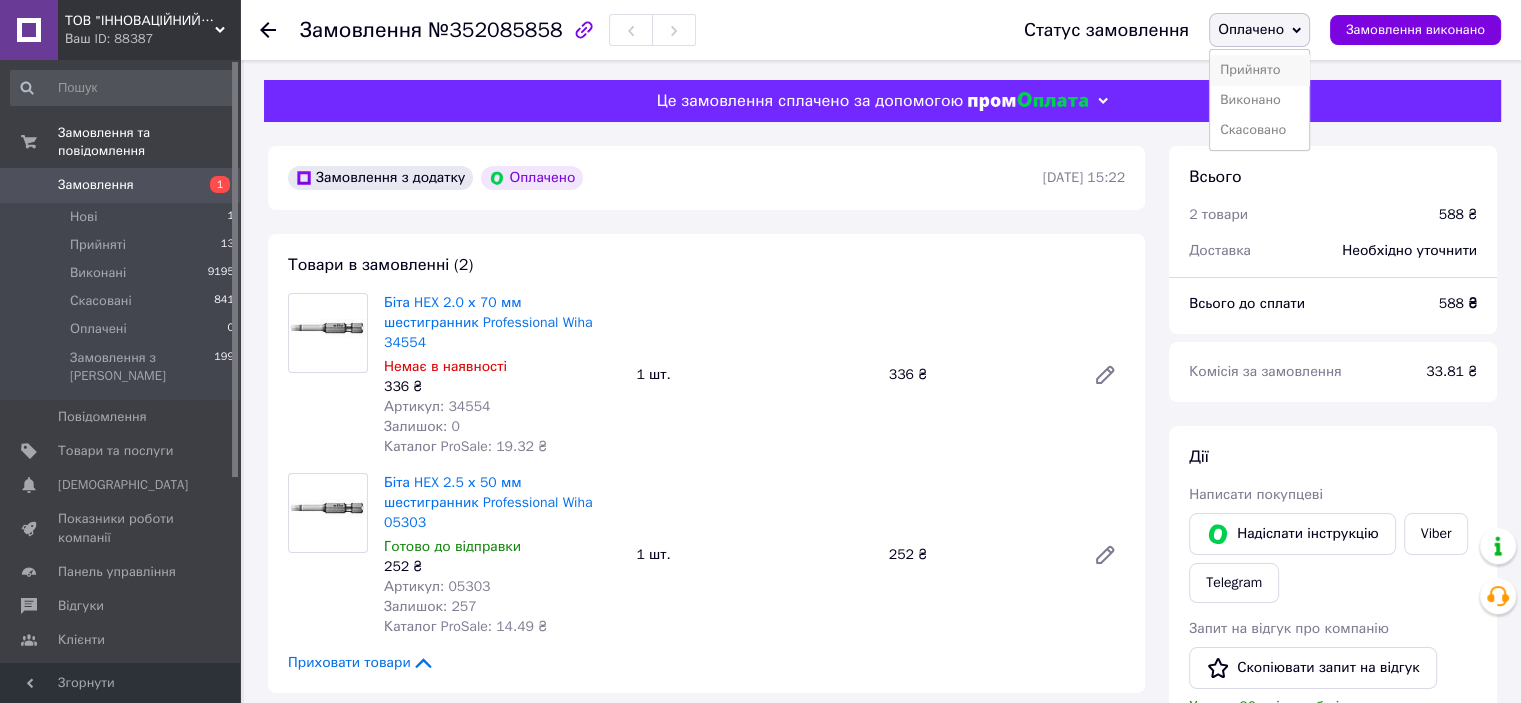click on "Прийнято" at bounding box center (1259, 70) 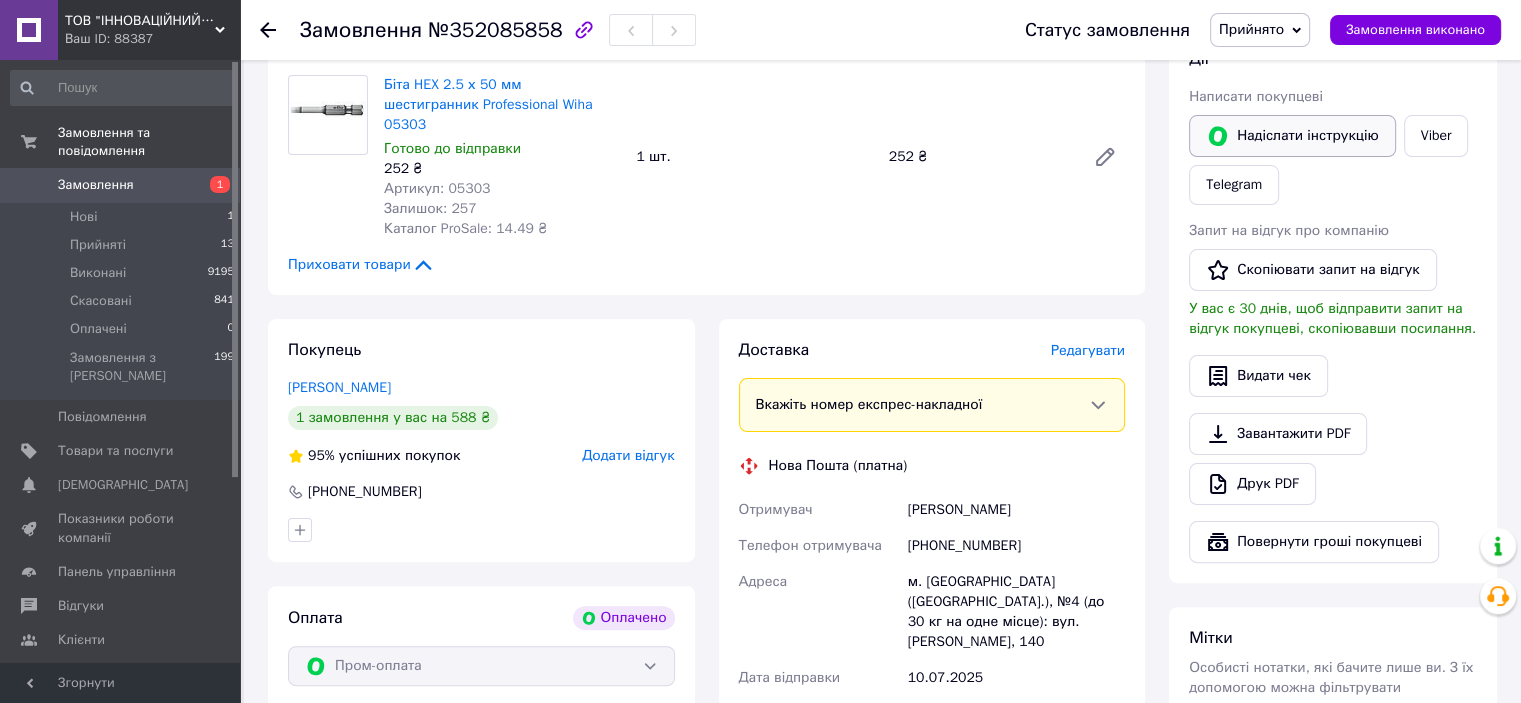 scroll, scrollTop: 400, scrollLeft: 0, axis: vertical 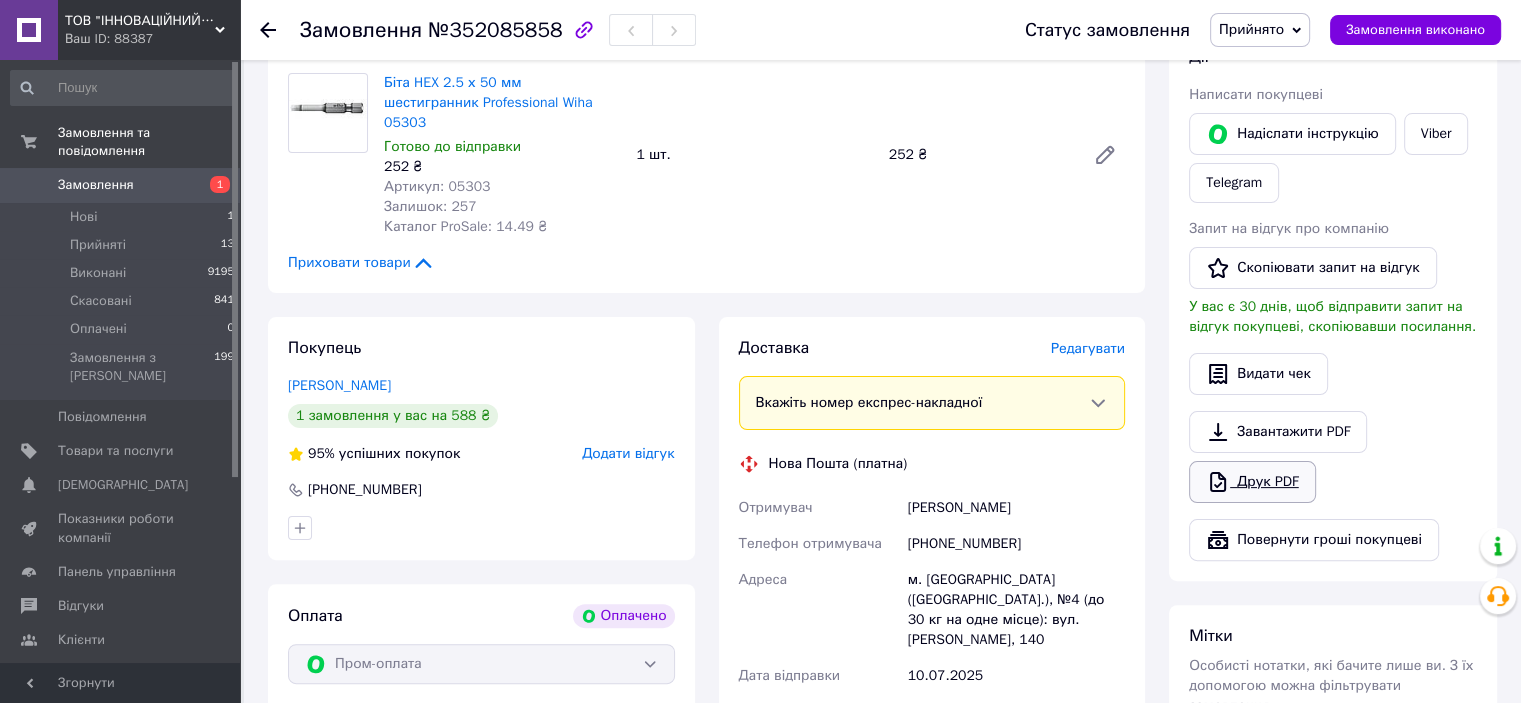 click on "Друк PDF" at bounding box center (1252, 482) 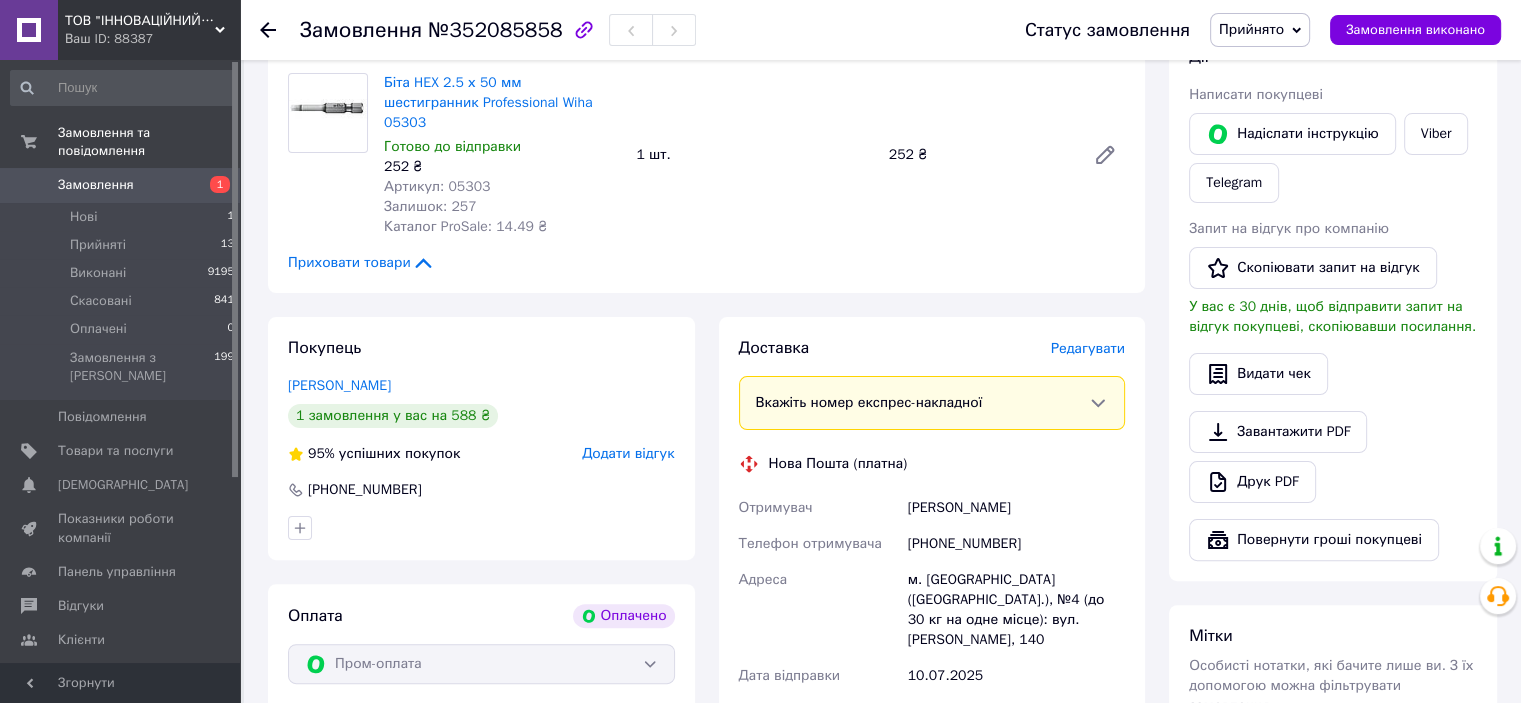 click on "Покупець Гончаренко Віталій 1 замовлення у вас на 588 ₴ 95%   успішних покупок Додати відгук +380992982932 Оплата Оплачено Пром-оплата Кошти будуть зараховані на розрахунковий рахунок [FC_Acquiring] Prom marketplace Журавська Тетяна Володимирівна (Активирован)" at bounding box center [481, 648] 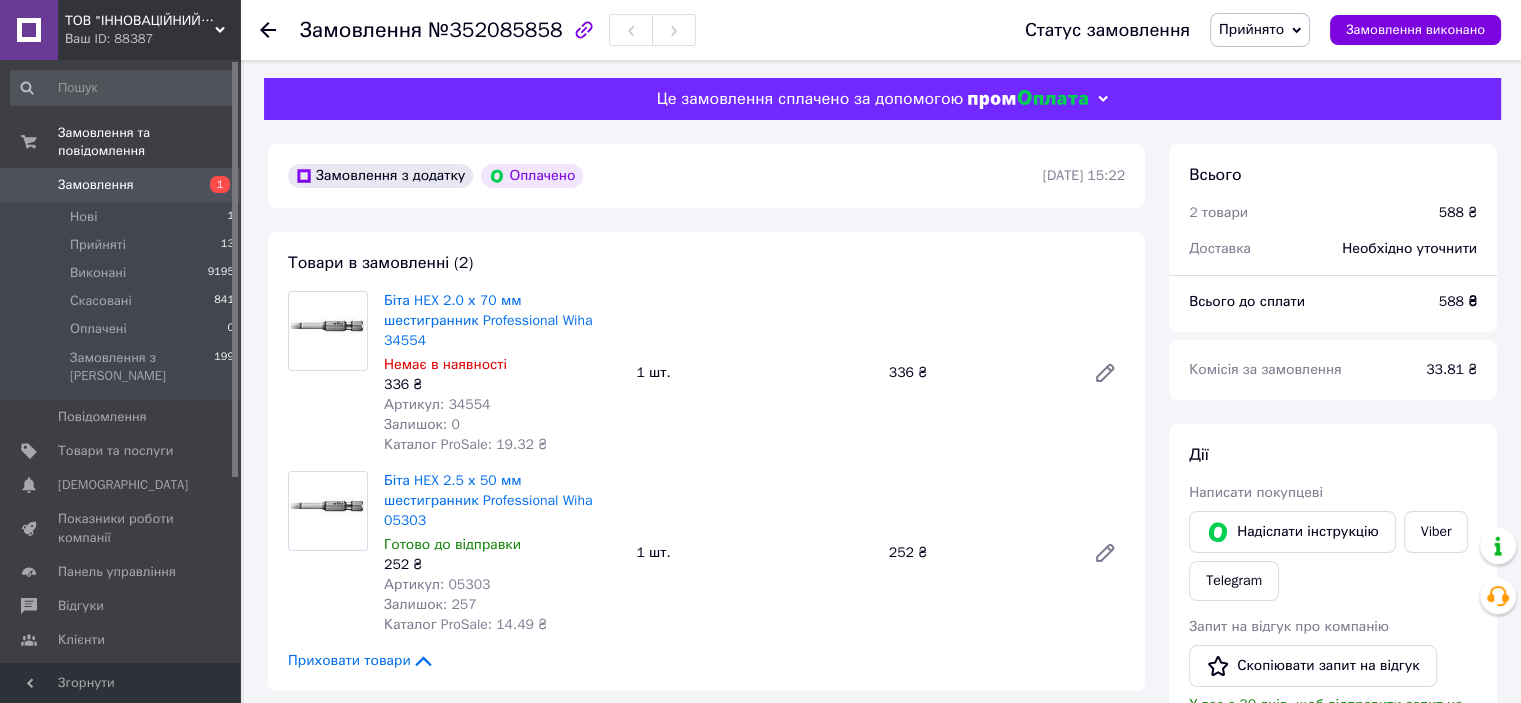 scroll, scrollTop: 0, scrollLeft: 0, axis: both 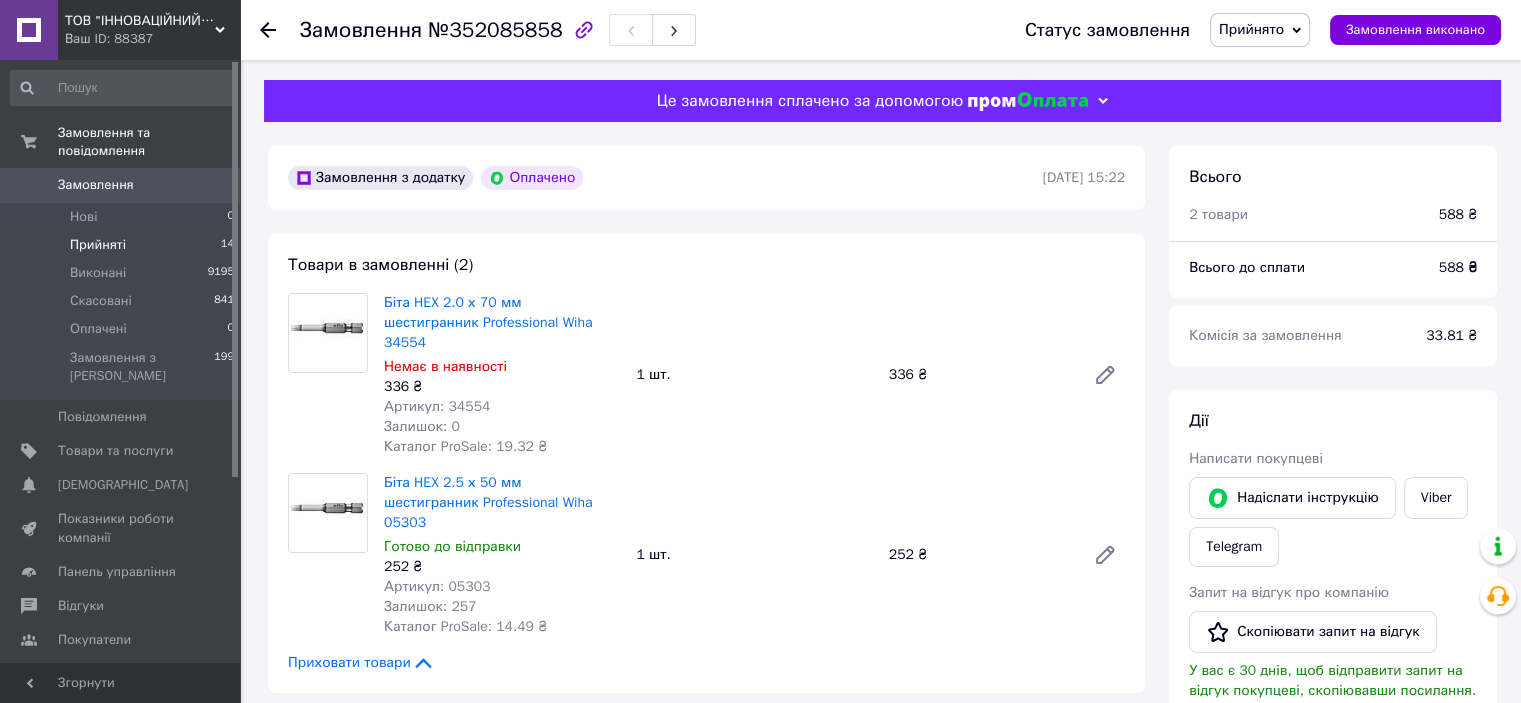 click on "Прийняті" at bounding box center (98, 245) 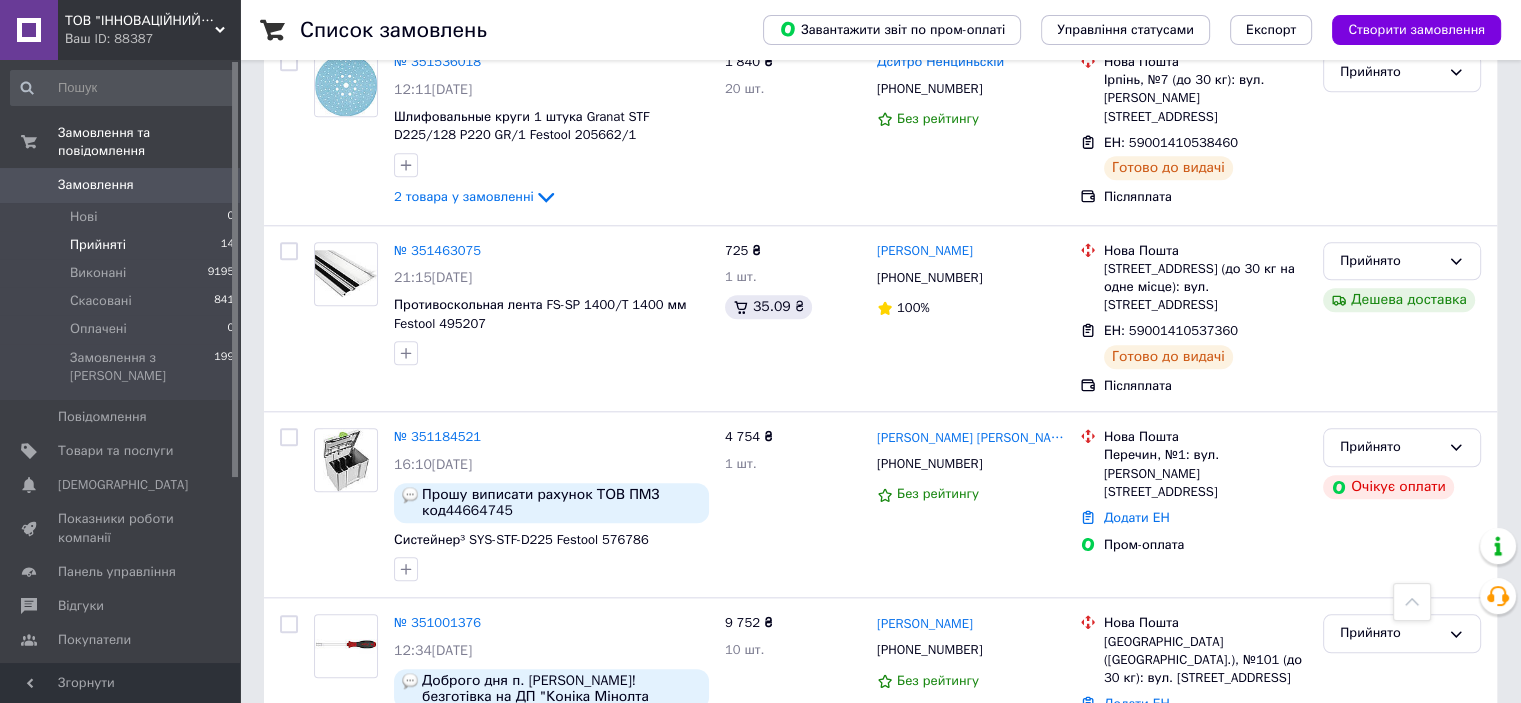 scroll, scrollTop: 2100, scrollLeft: 0, axis: vertical 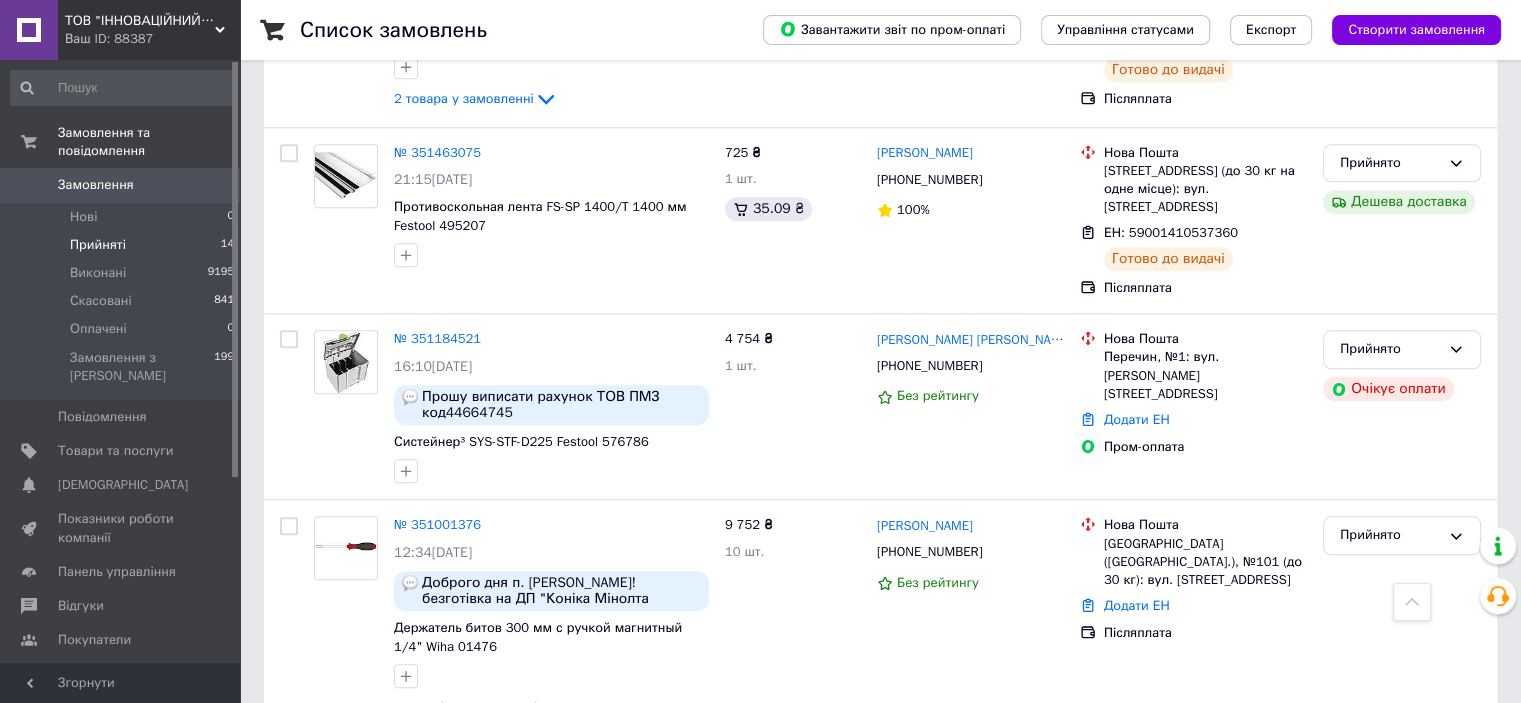 click on "Прийняті" at bounding box center (98, 245) 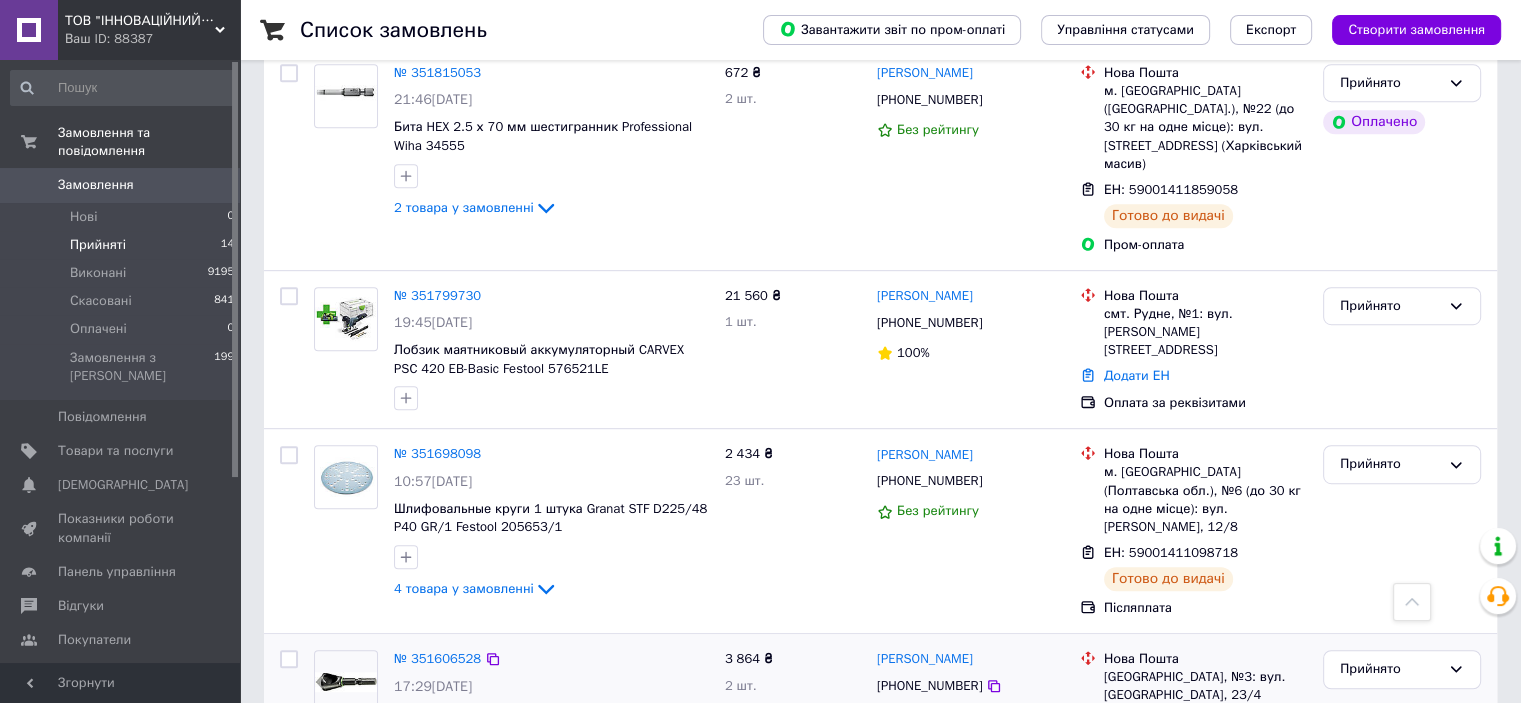 scroll, scrollTop: 924, scrollLeft: 0, axis: vertical 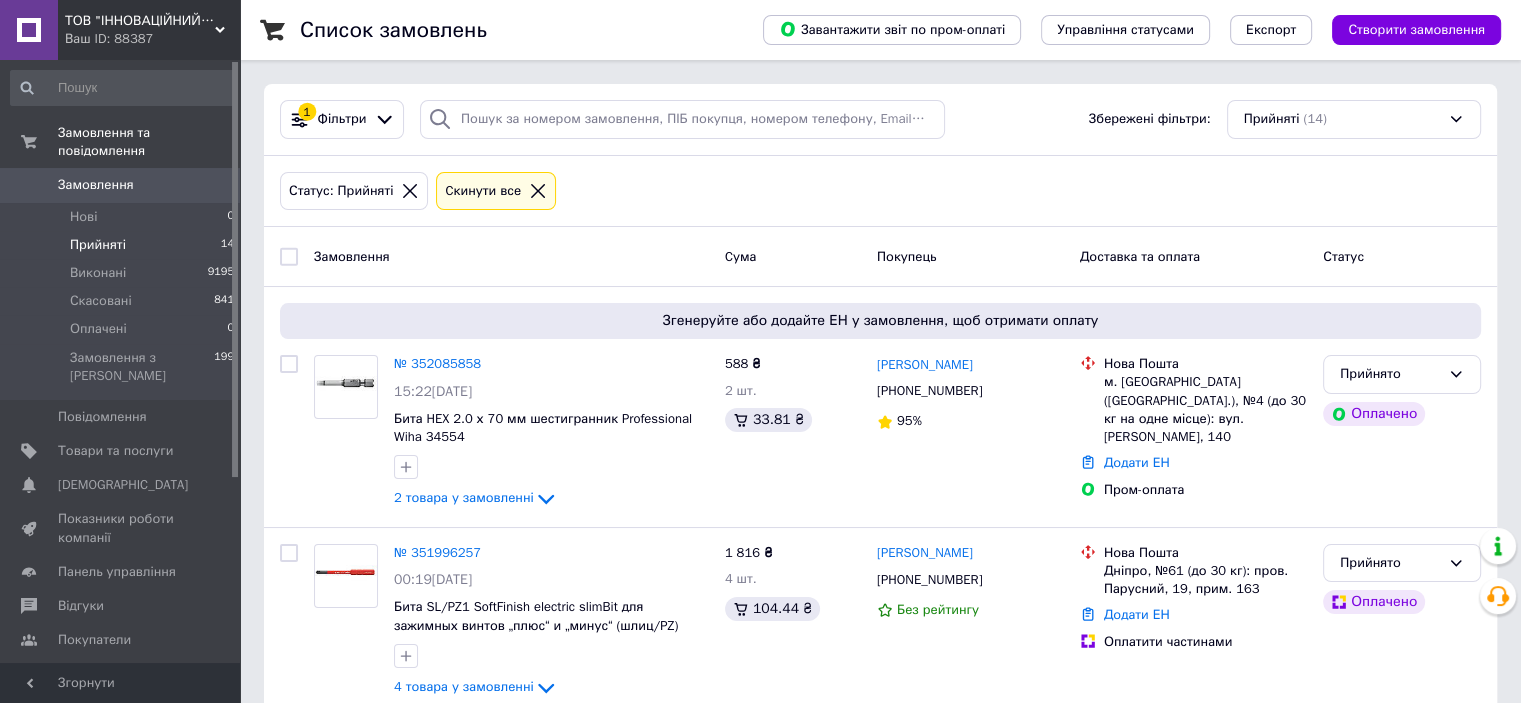 click on "Список замовлень   Завантажити звіт по пром-оплаті Управління статусами Експорт Створити замовлення 1 Фільтри Збережені фільтри: Прийняті (14) Статус: Прийняті Cкинути все Замовлення Cума Покупець Доставка та оплата Статус Згенеруйте або додайте ЕН у замовлення, щоб отримати оплату № 352085858 15:22, 10.07.2025 Бита HEX 2.0 х 70 мм шестигранник Professional Wiha 34554 2 товара у замовленні 588 ₴ 2 шт. 33.81 ₴ Віталій Гончаренко +380992982932 95% Нова Пошта м. Павлоград (Дніпропетровська обл.), №4 (до 30 кг на одне місце): вул. Шевченко, 140 Додати ЕН Пром-оплата Прийнято Оплачено № 351996257 00:19, 10.07.2025 4 шт." at bounding box center (880, 1509) 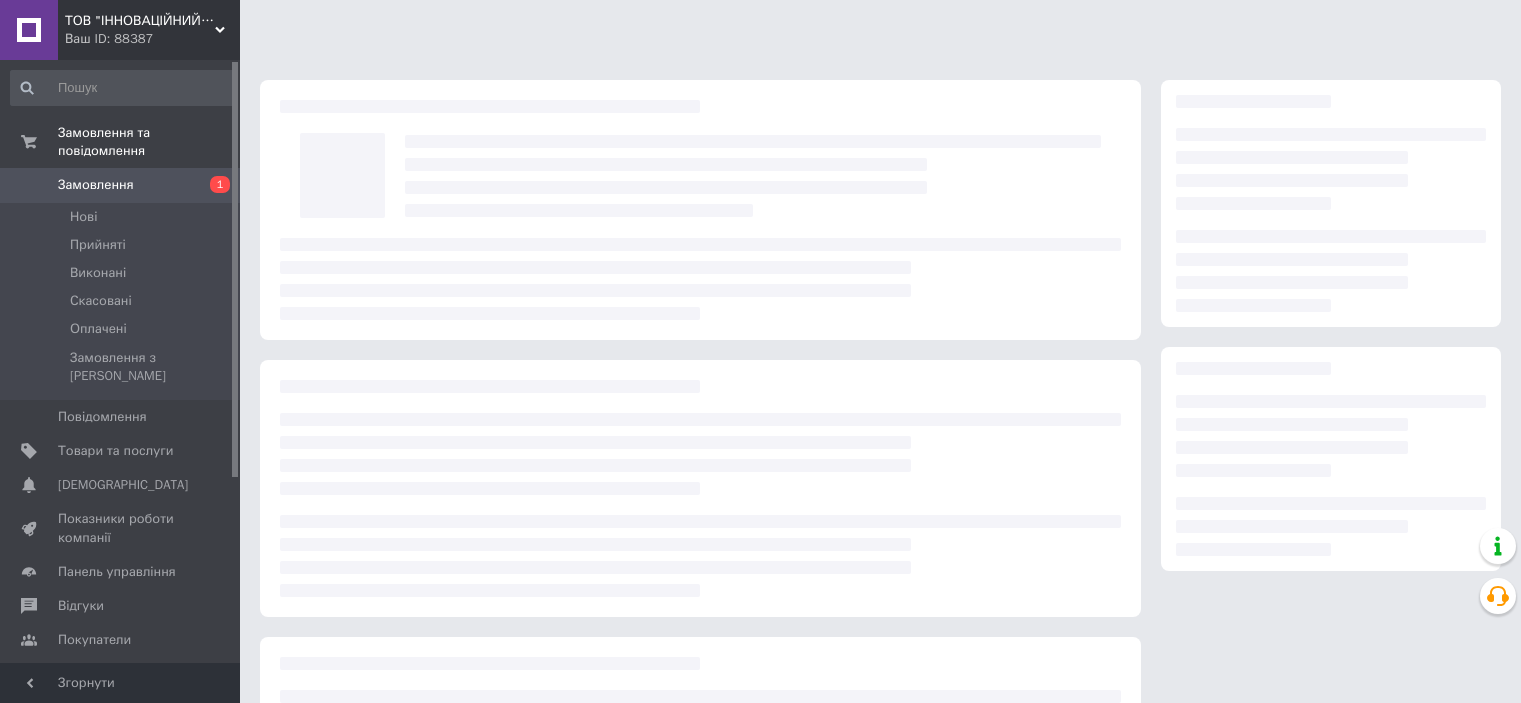 scroll, scrollTop: 0, scrollLeft: 0, axis: both 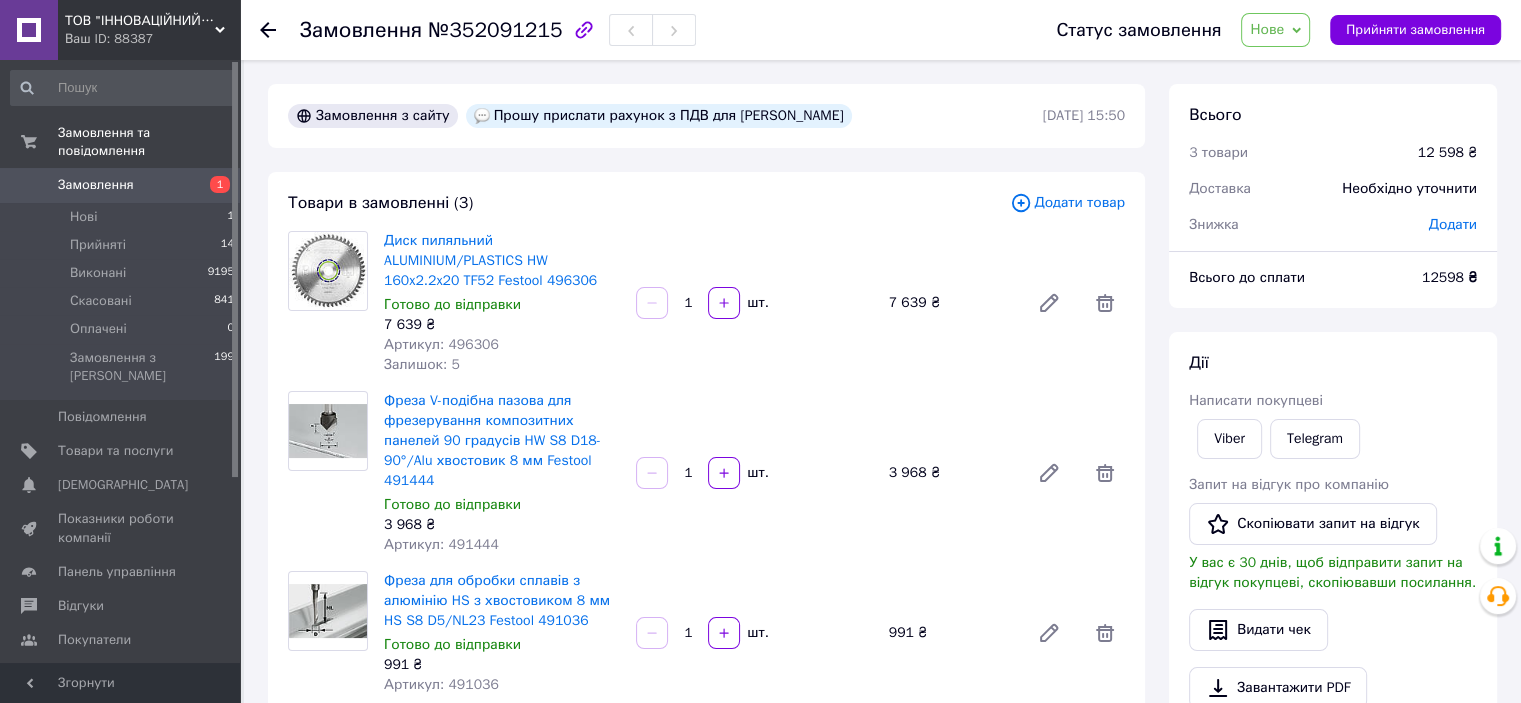 drag, startPoint x: 488, startPoint y: 118, endPoint x: 965, endPoint y: 116, distance: 477.00418 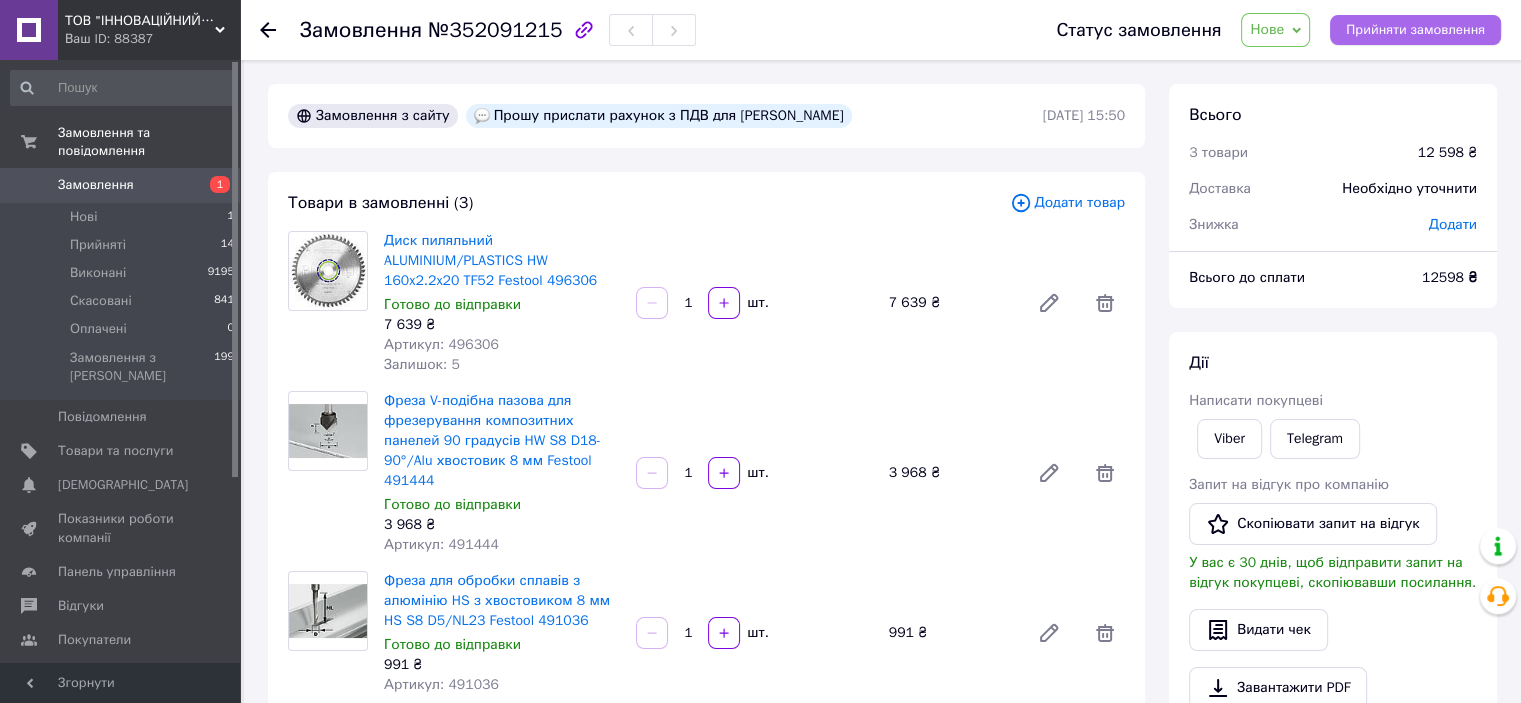 click on "Прийняти замовлення" at bounding box center [1415, 30] 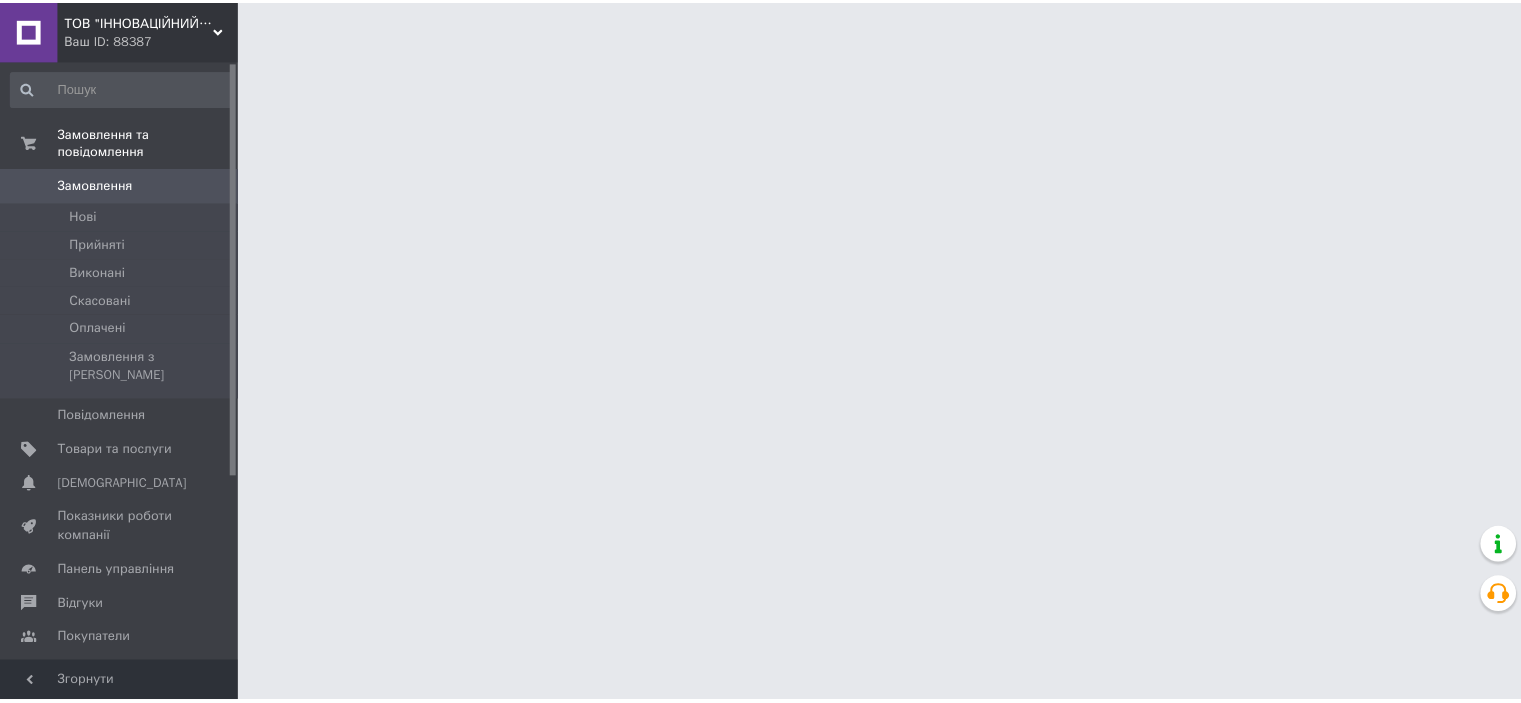 scroll, scrollTop: 0, scrollLeft: 0, axis: both 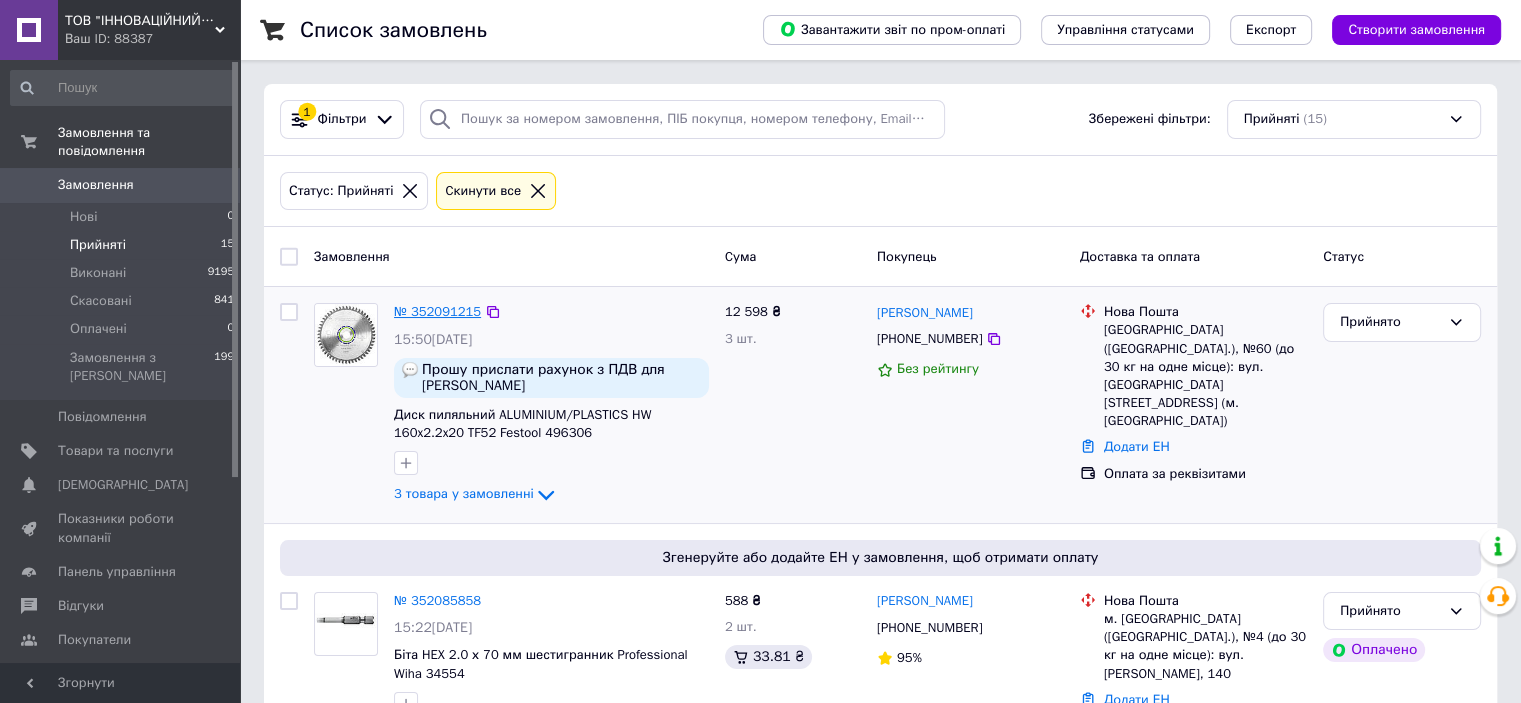 click on "№ 352091215" at bounding box center (437, 311) 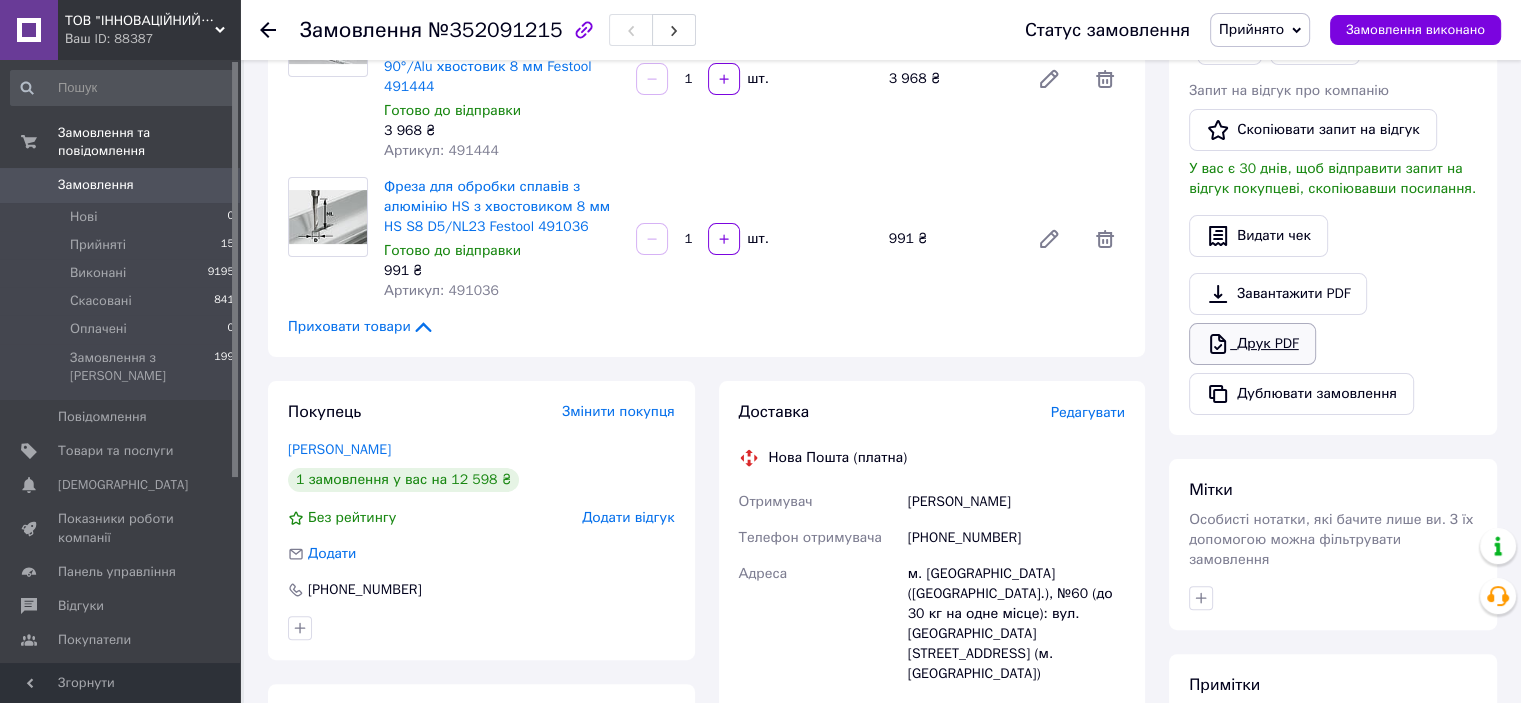 scroll, scrollTop: 200, scrollLeft: 0, axis: vertical 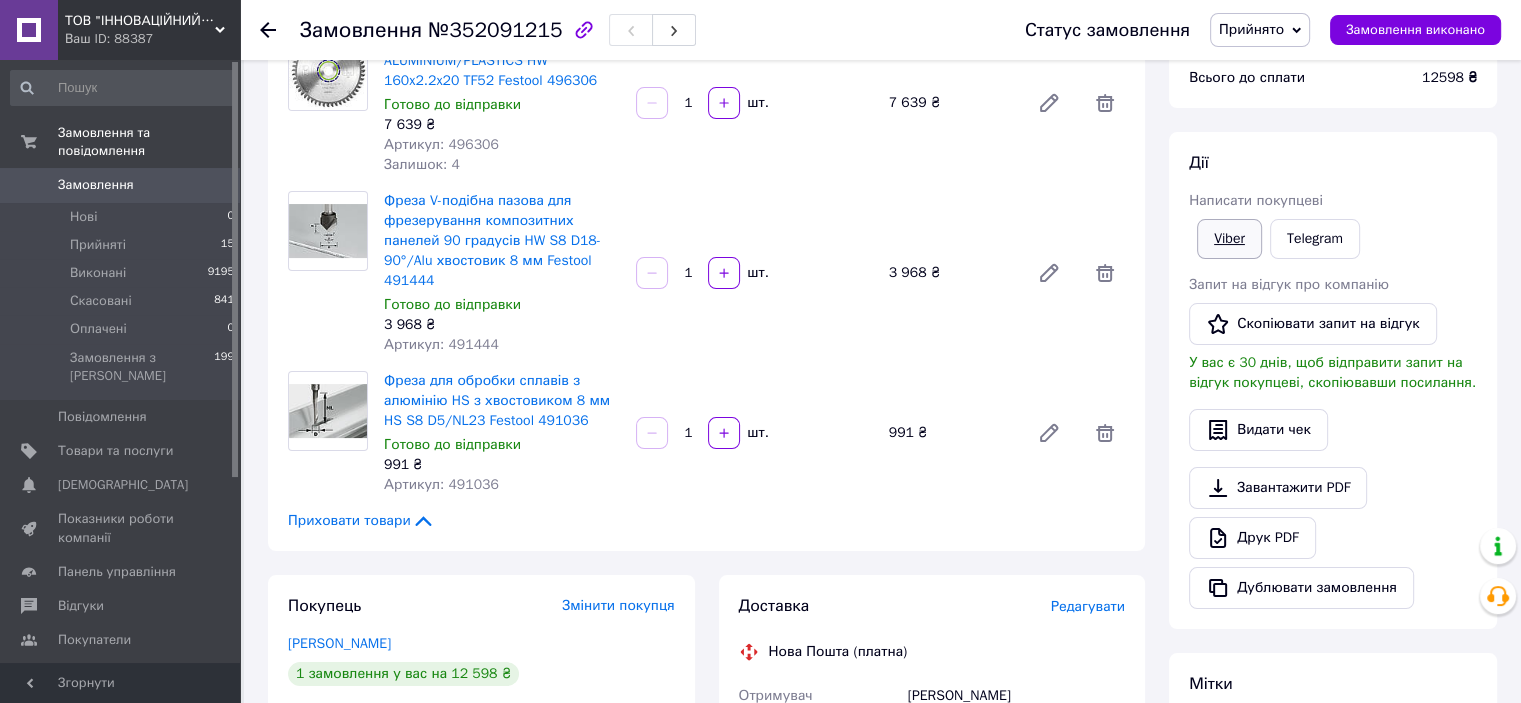 click on "Viber" at bounding box center (1229, 239) 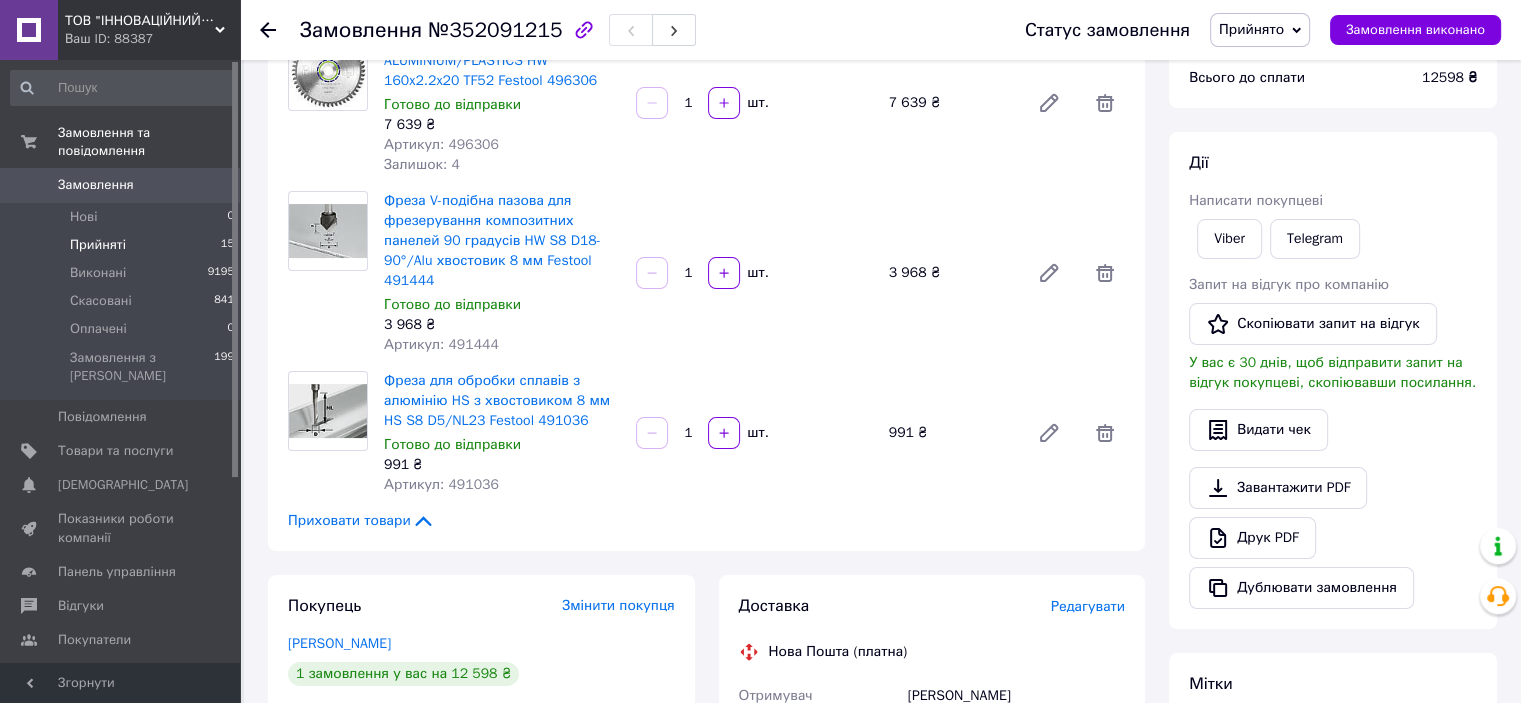 click on "Прийняті" at bounding box center [98, 245] 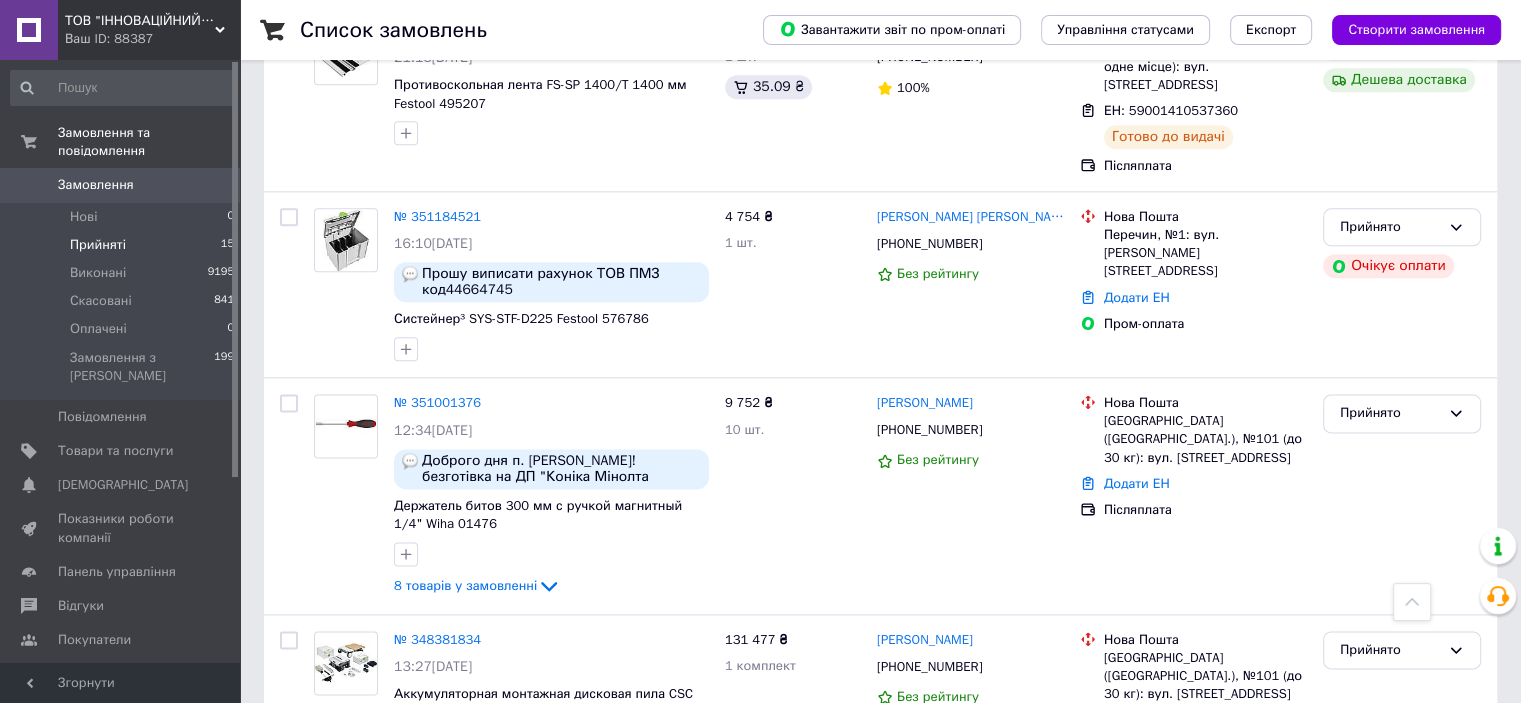 scroll, scrollTop: 2460, scrollLeft: 0, axis: vertical 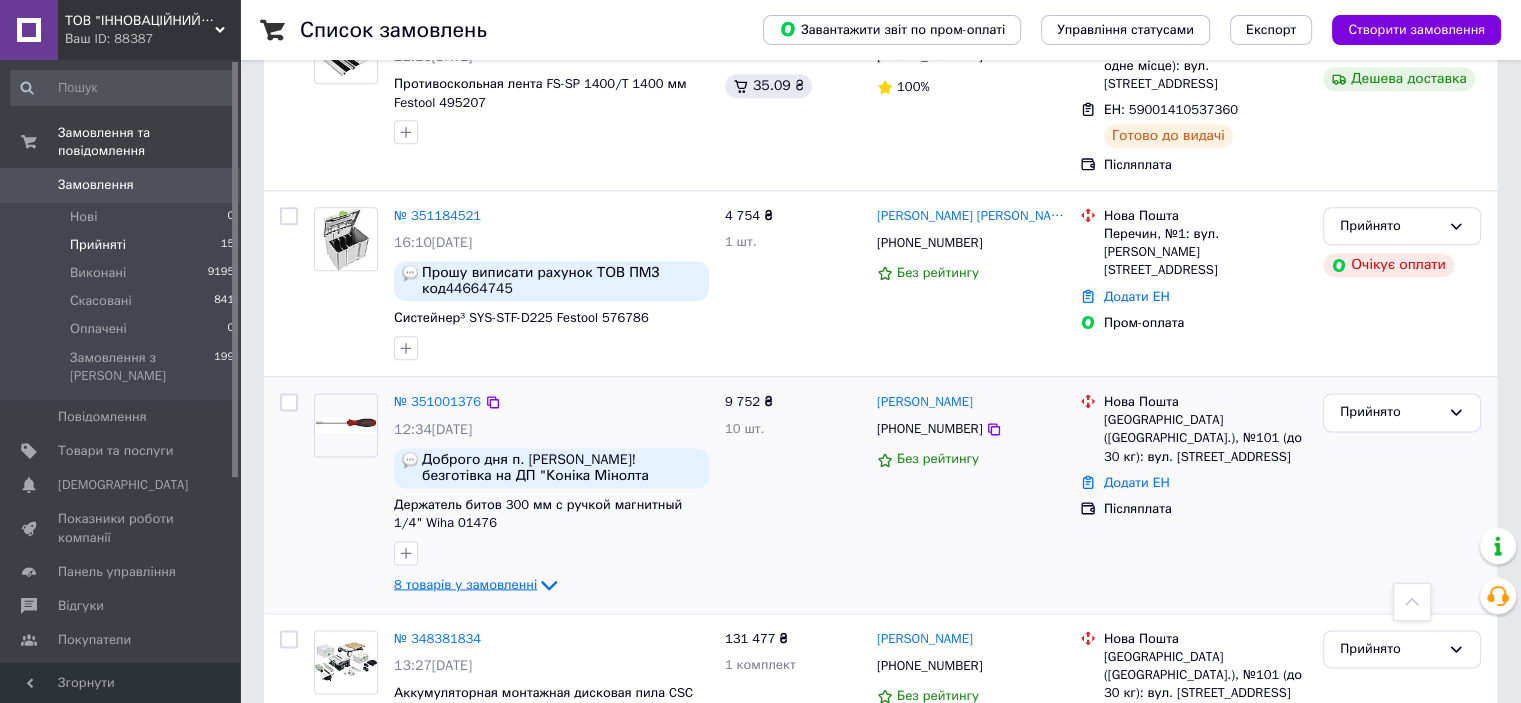 click on "8 товарів у замовленні" at bounding box center [465, 583] 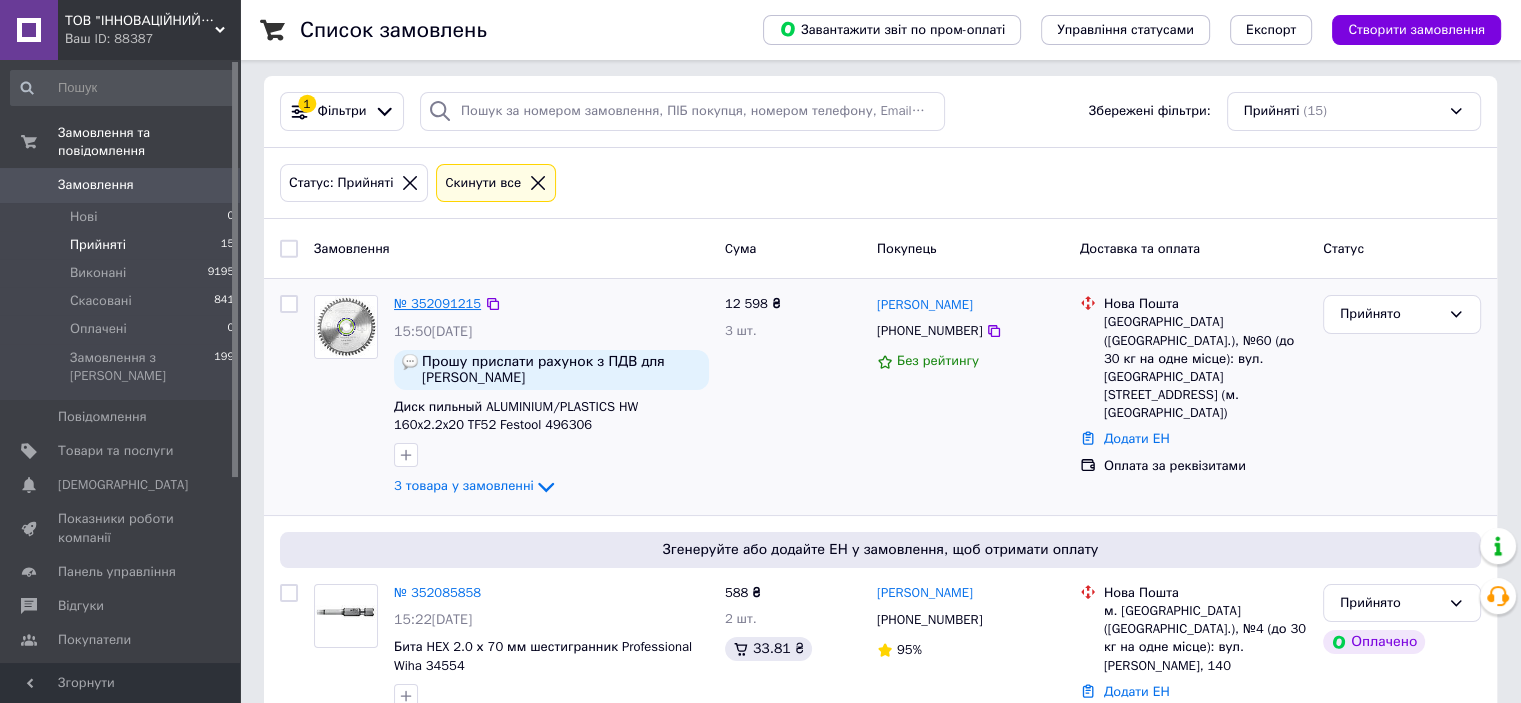 scroll, scrollTop: 0, scrollLeft: 0, axis: both 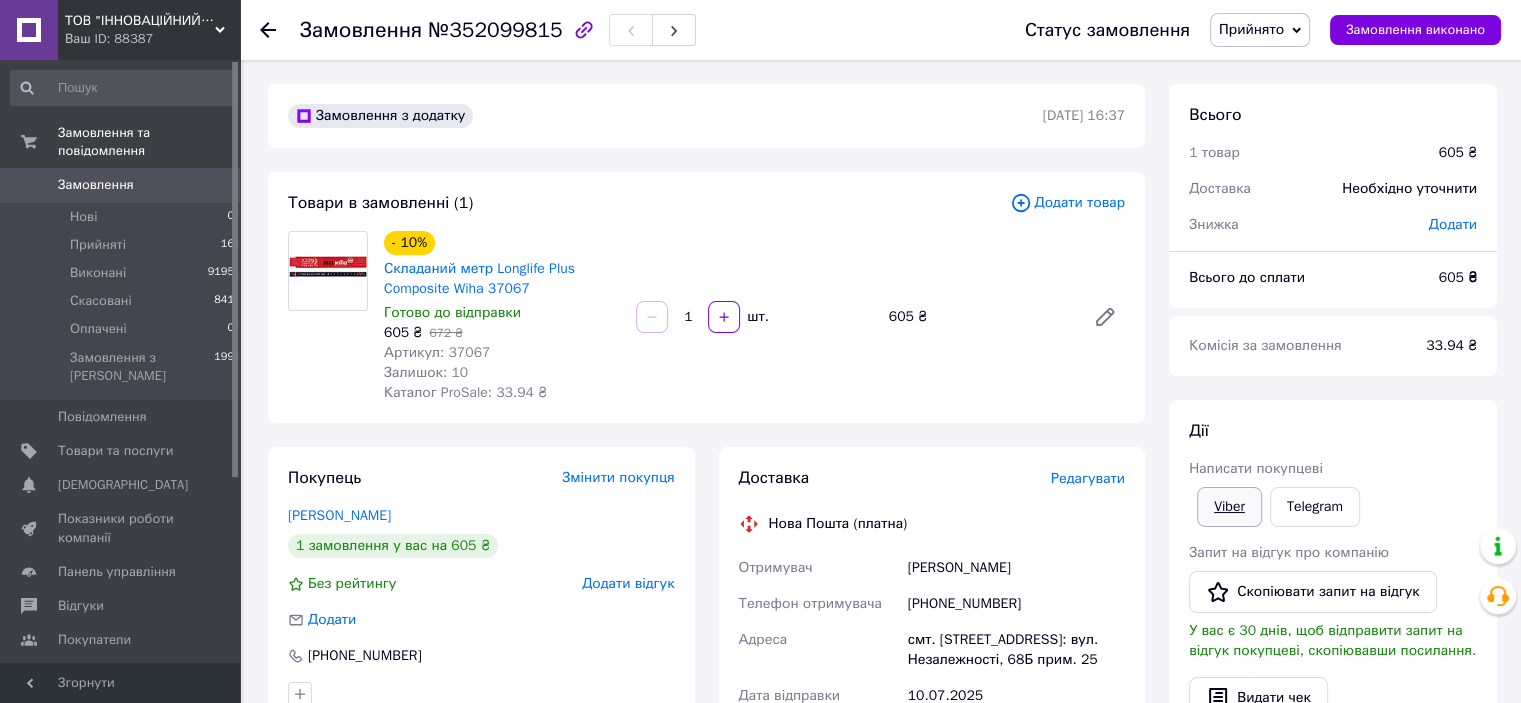 click on "Viber" at bounding box center (1229, 507) 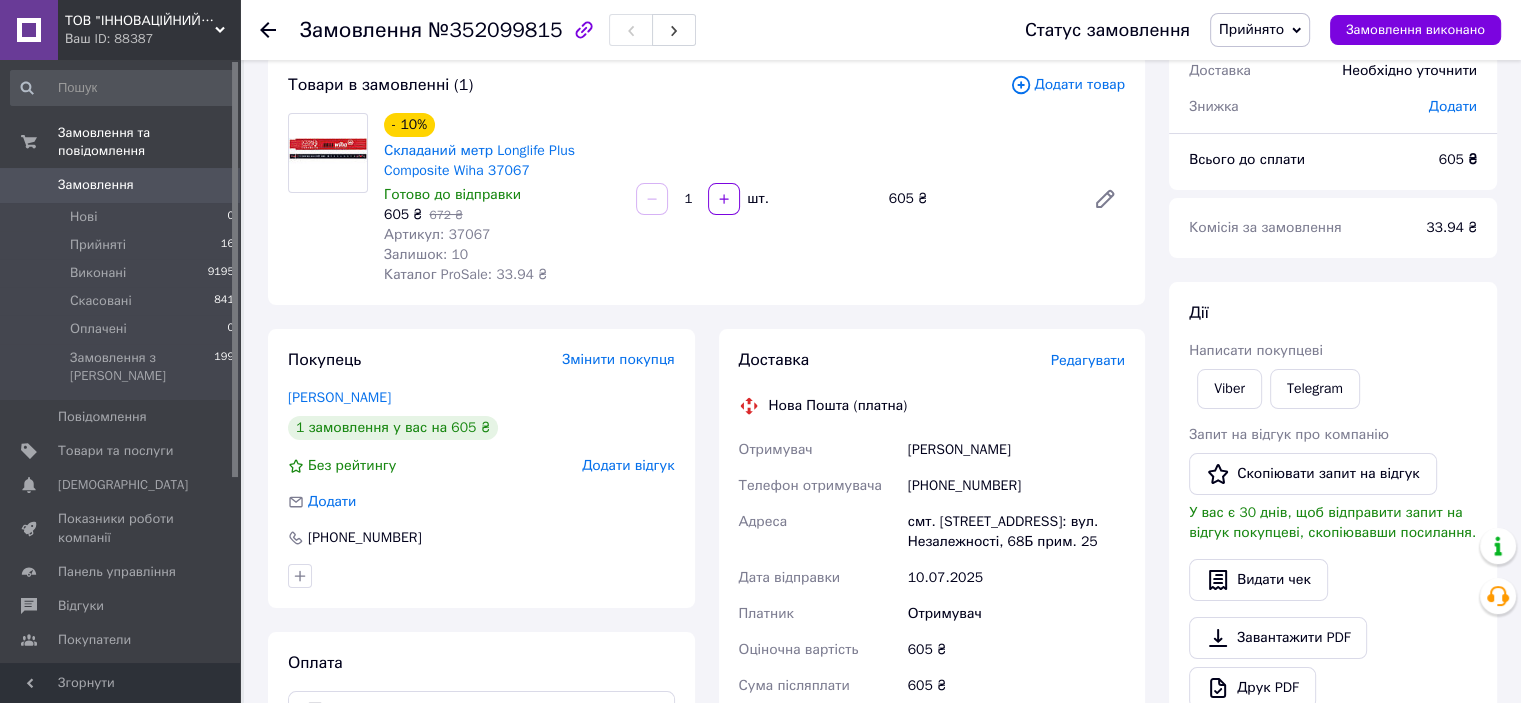 scroll, scrollTop: 300, scrollLeft: 0, axis: vertical 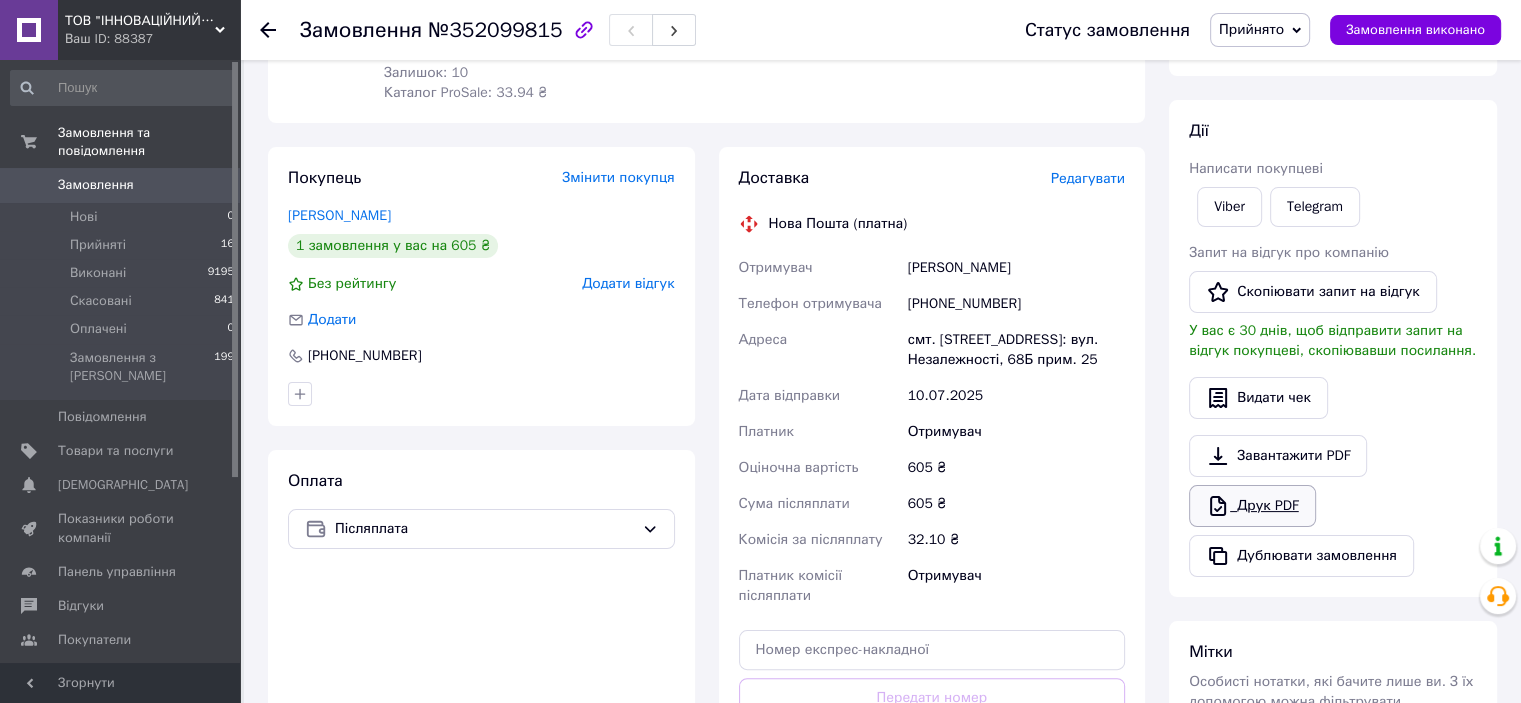 click on "Друк PDF" at bounding box center [1252, 506] 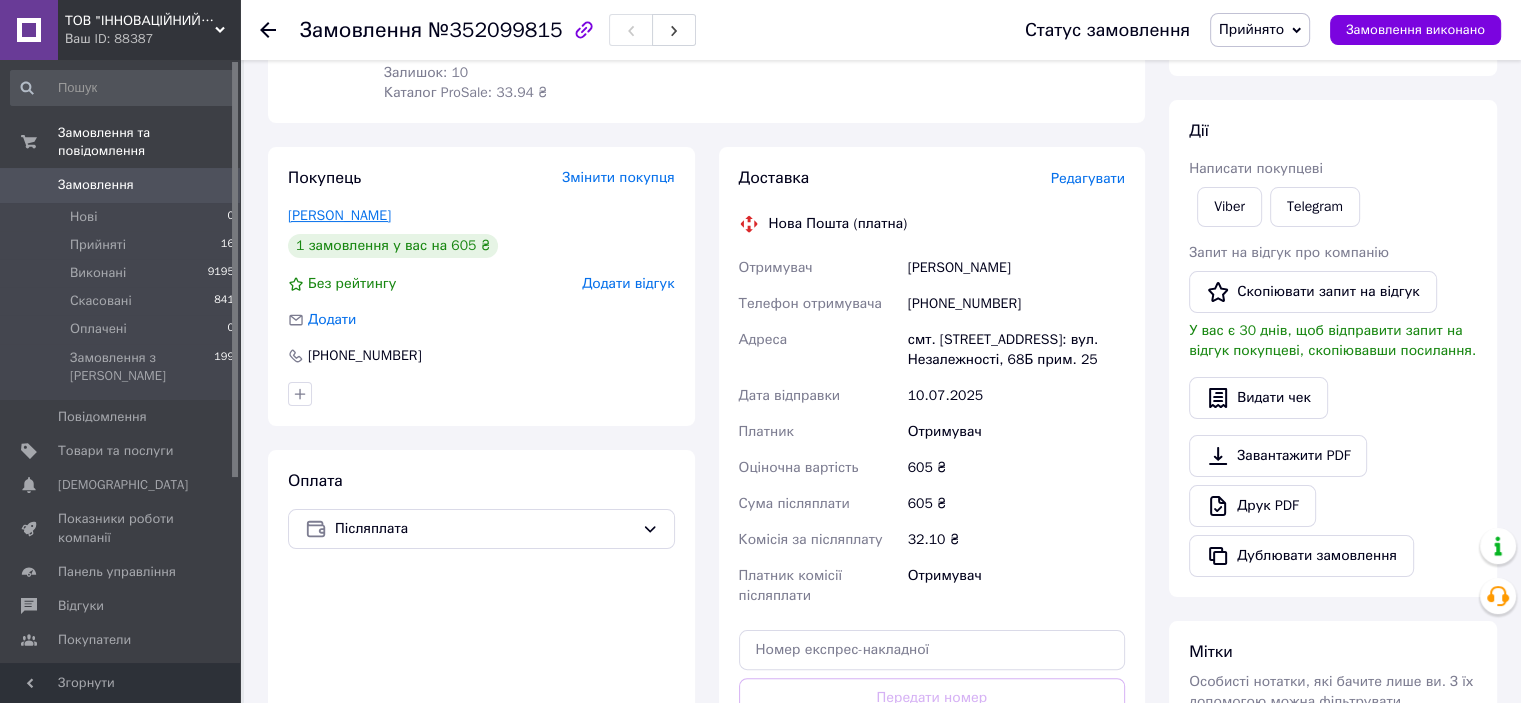 click on "Сукач Ярослав" at bounding box center (339, 215) 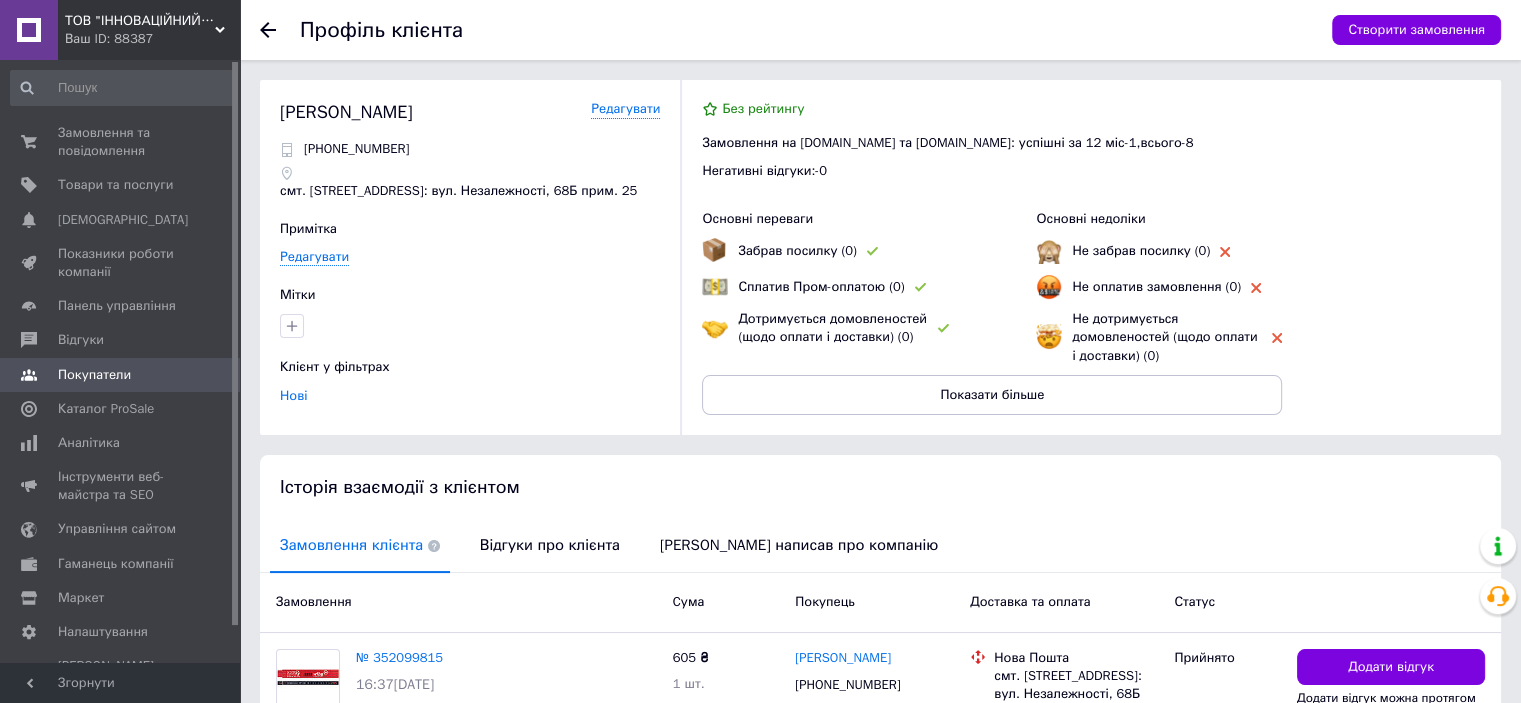 scroll, scrollTop: 166, scrollLeft: 0, axis: vertical 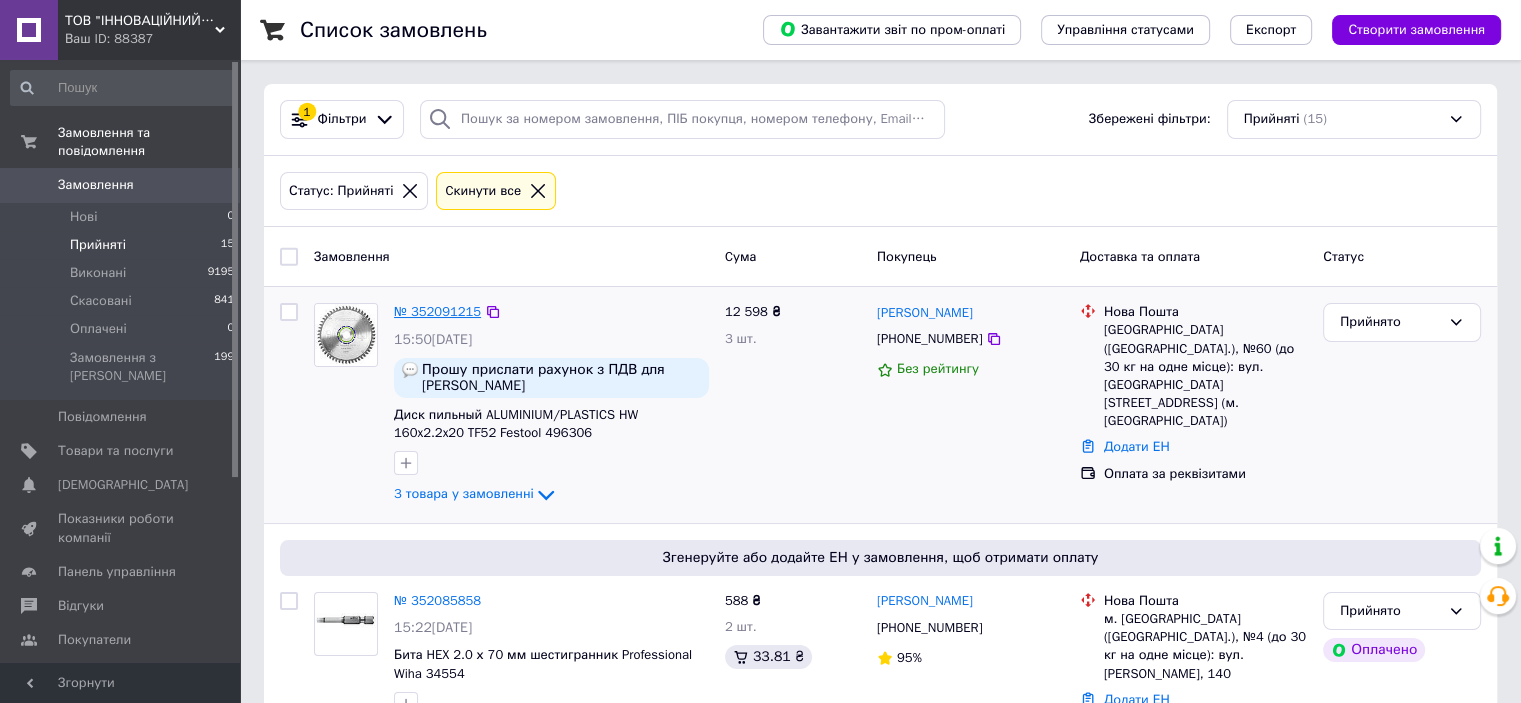 click on "№ 352091215" at bounding box center [437, 311] 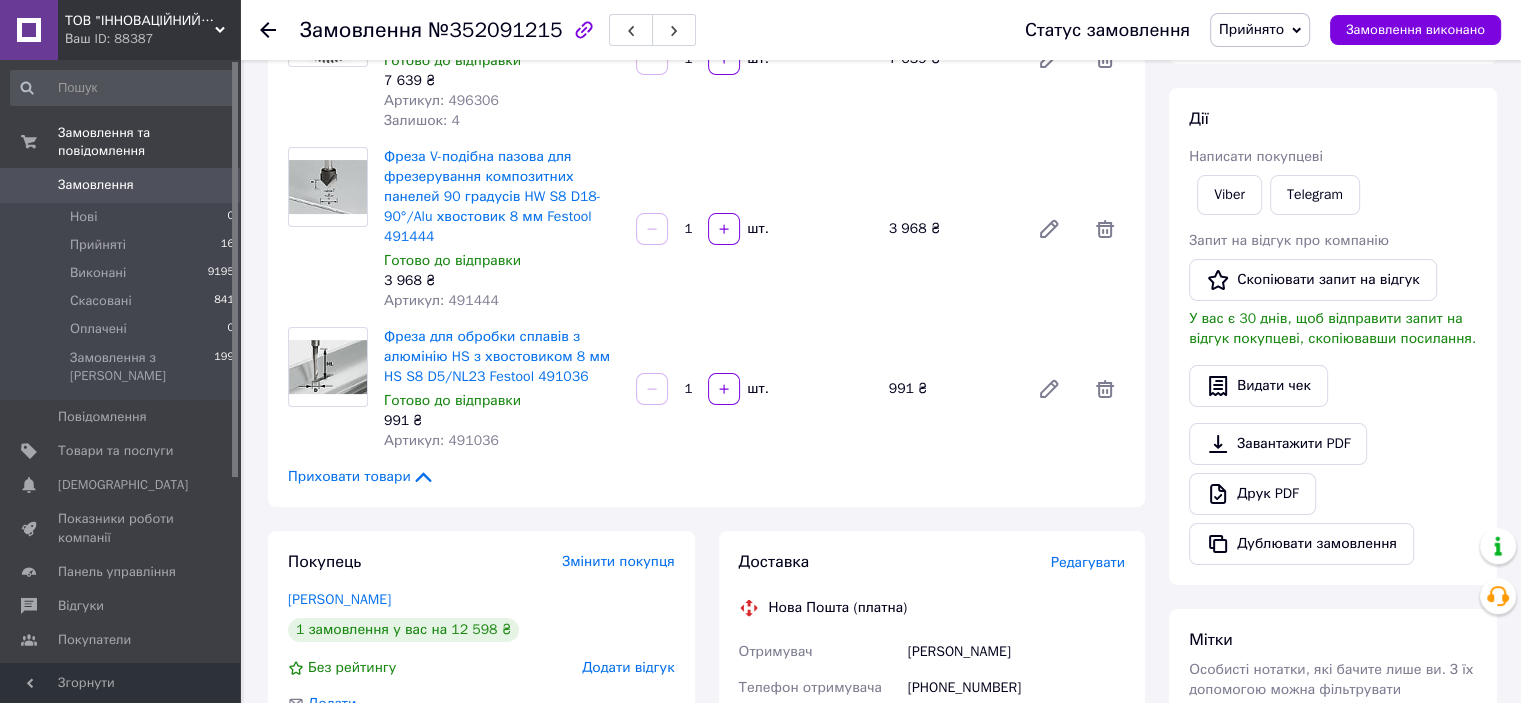 scroll, scrollTop: 400, scrollLeft: 0, axis: vertical 